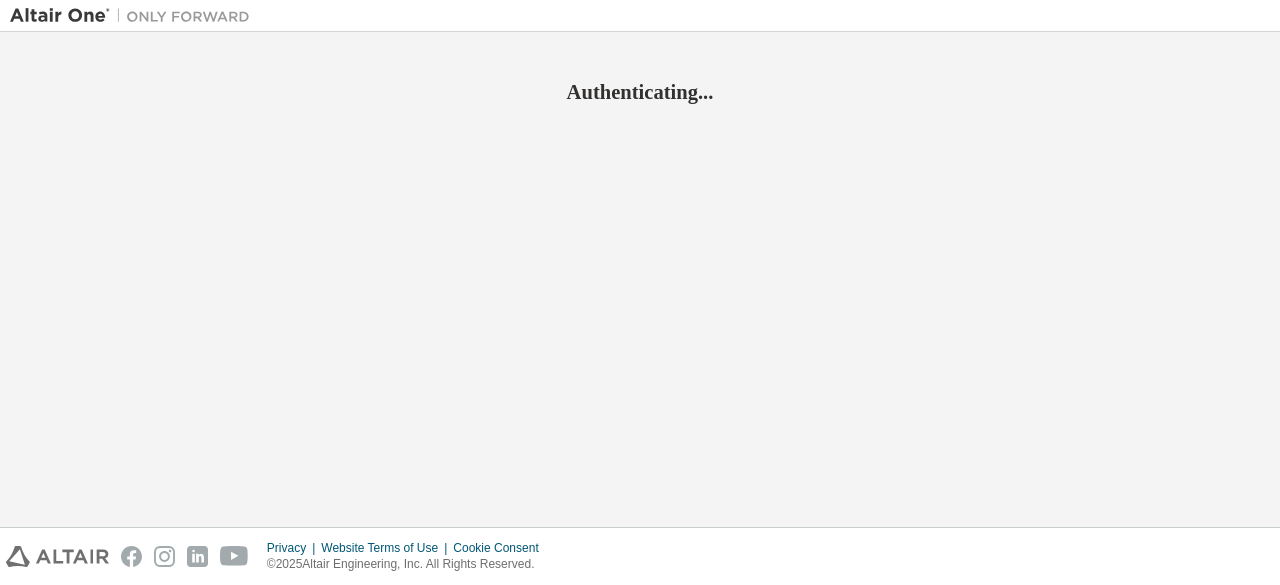 scroll, scrollTop: 0, scrollLeft: 0, axis: both 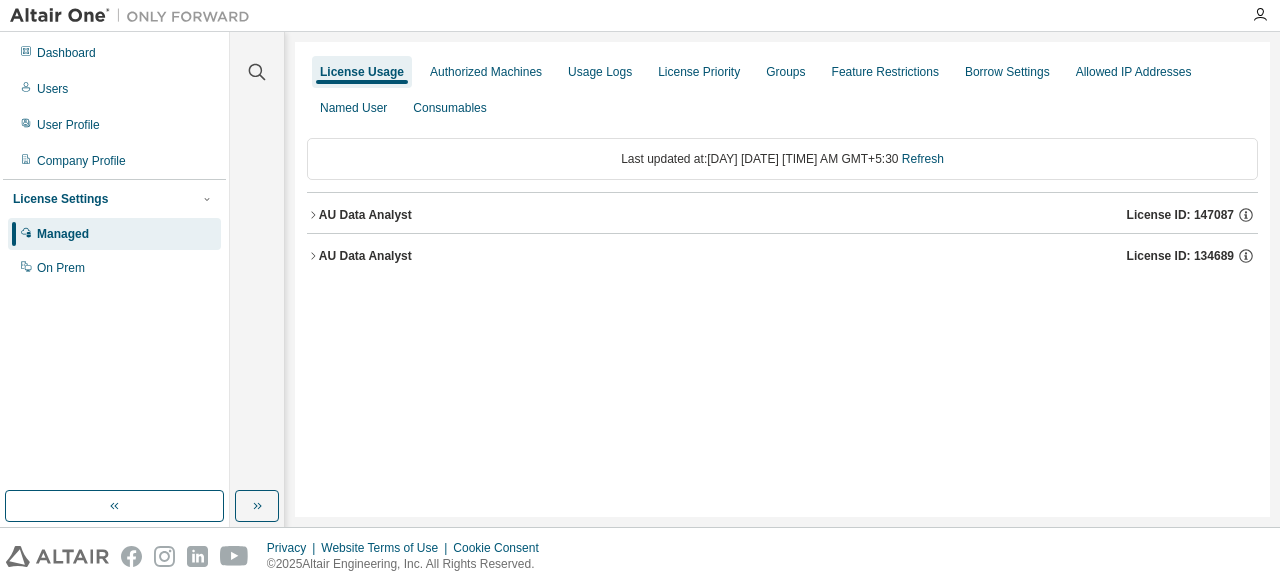 click 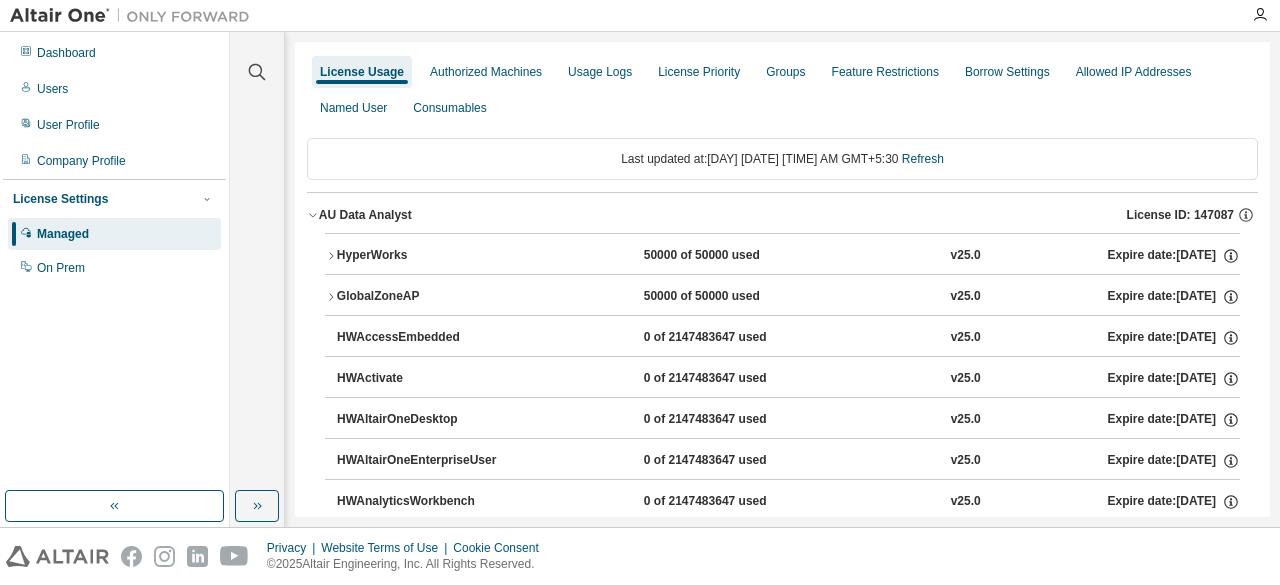 click 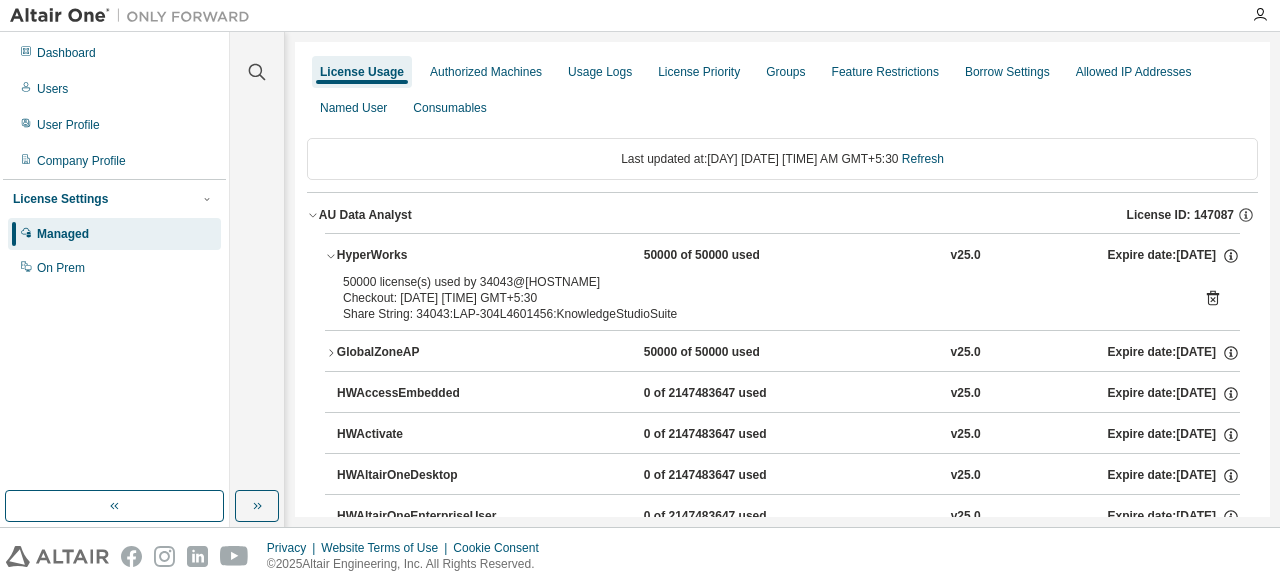 click on "50000 license(s) used by 34043@[HOSTNAME]" at bounding box center (758, 282) 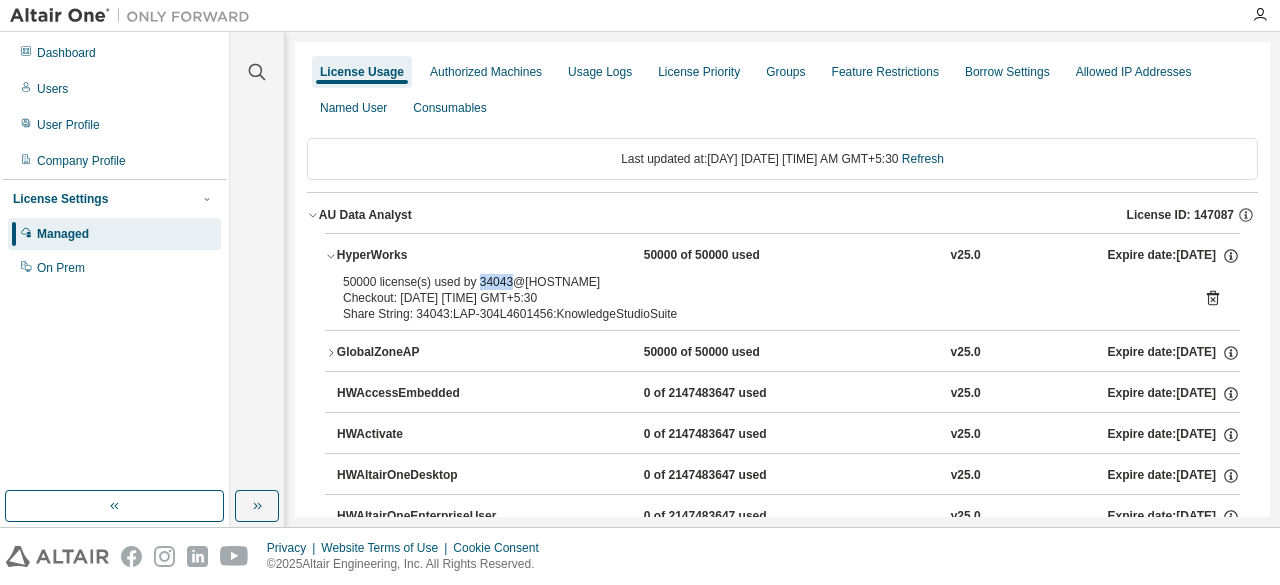 click on "50000 license(s) used by 34043@[HOSTNAME]" at bounding box center [758, 282] 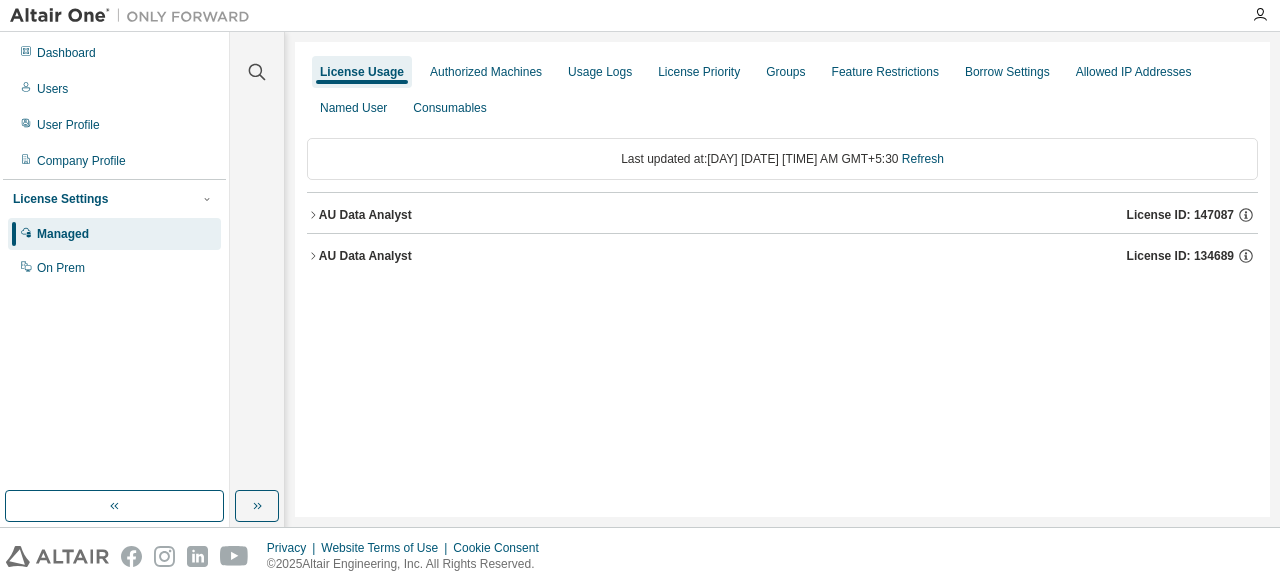 click 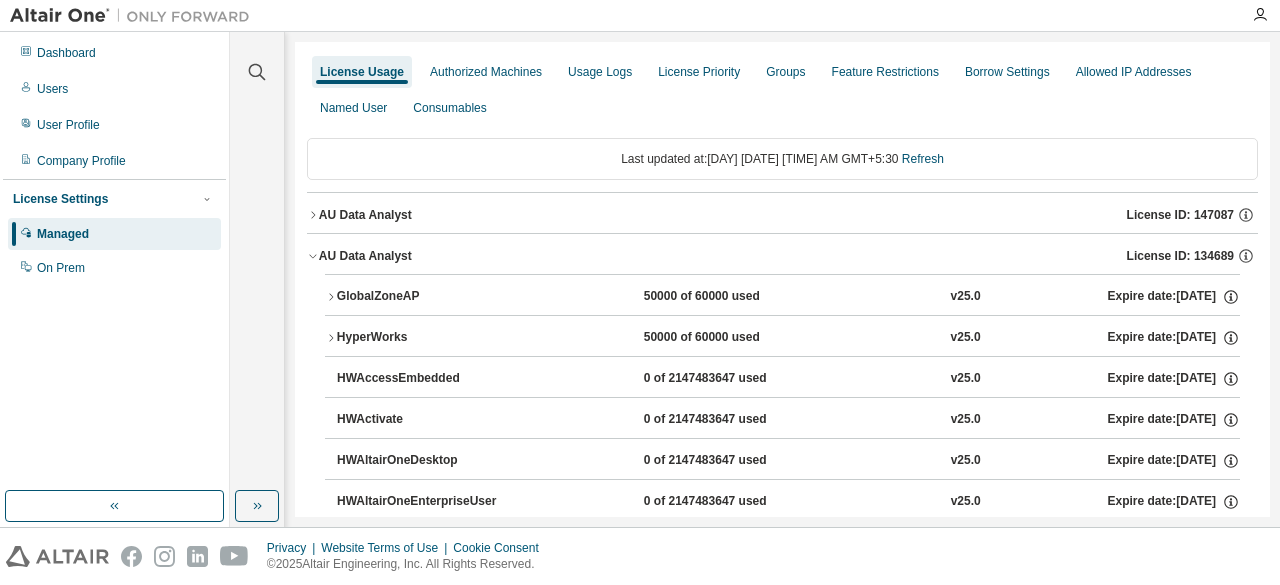 click 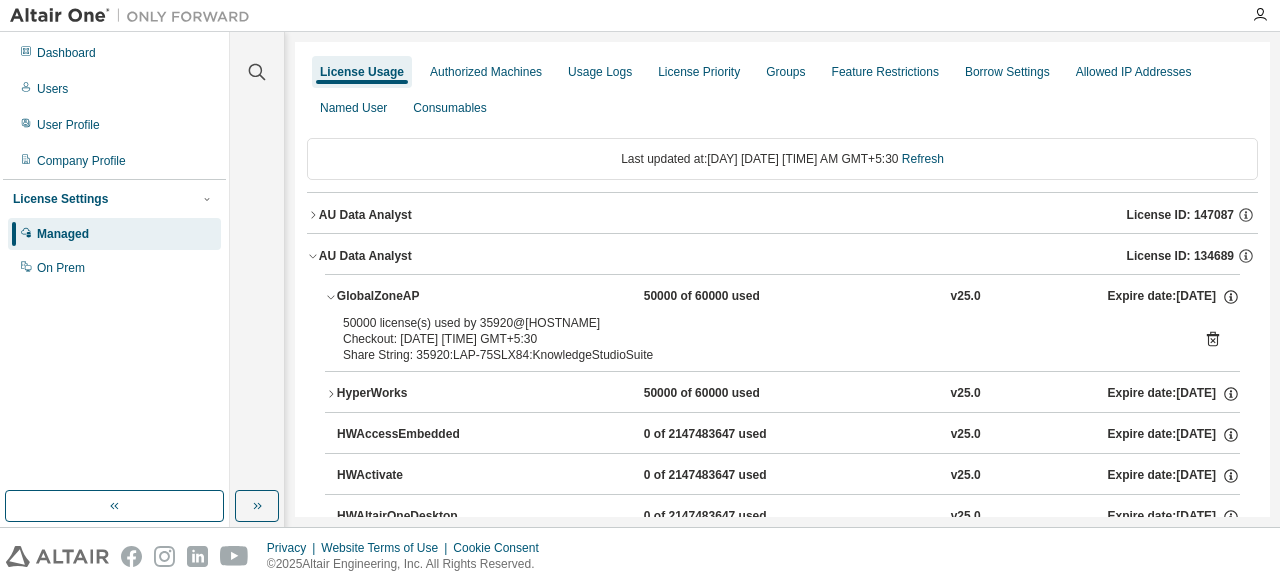 click on "50000 license(s) used by 35920@[HOSTNAME]" at bounding box center [758, 323] 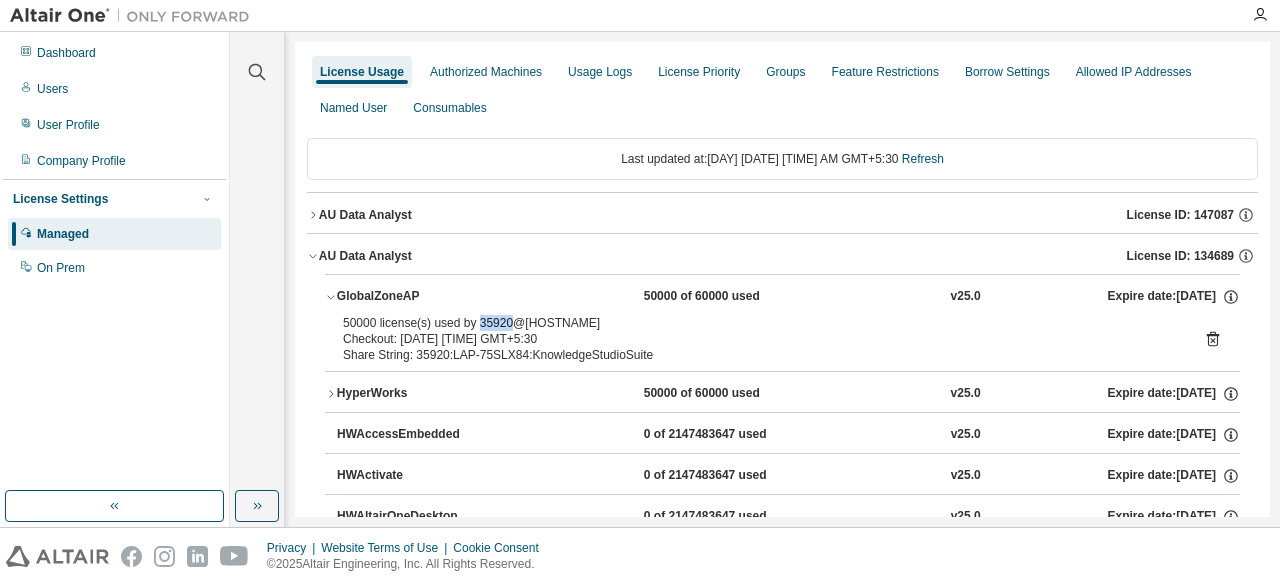 click on "50000 license(s) used by 35920@[HOSTNAME]" at bounding box center [758, 323] 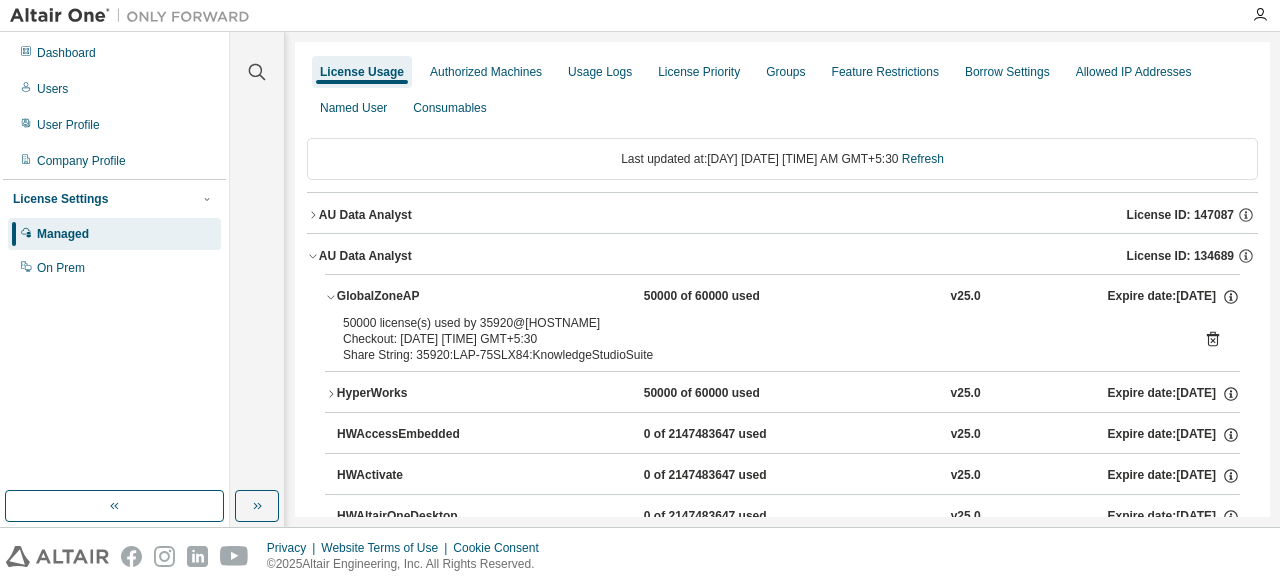 click 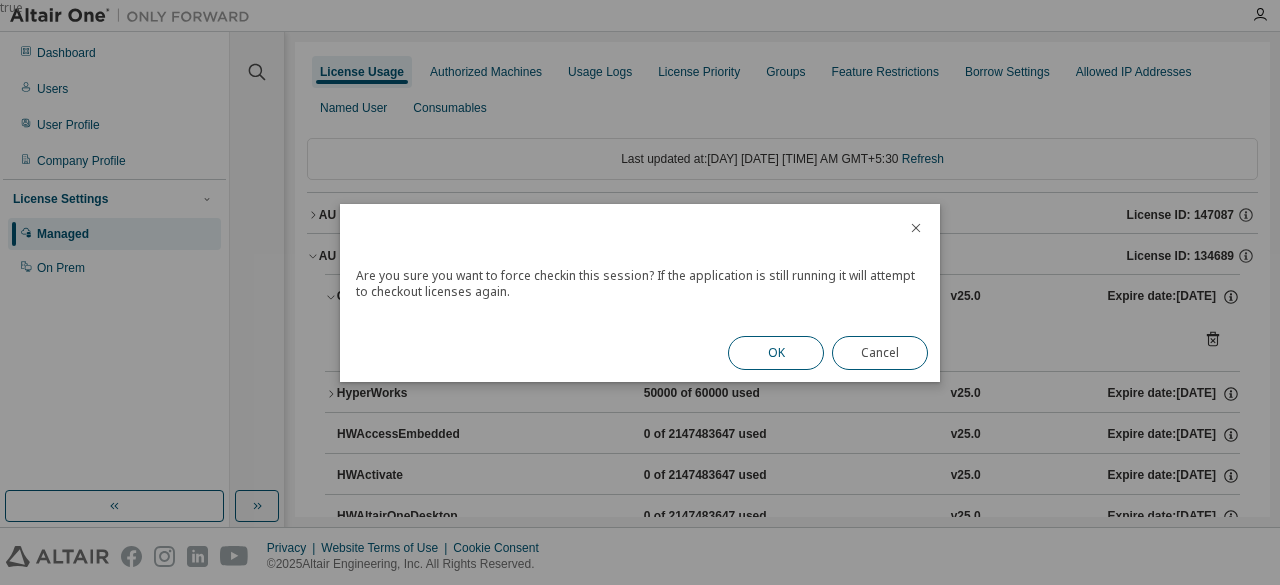 click on "OK" at bounding box center (776, 353) 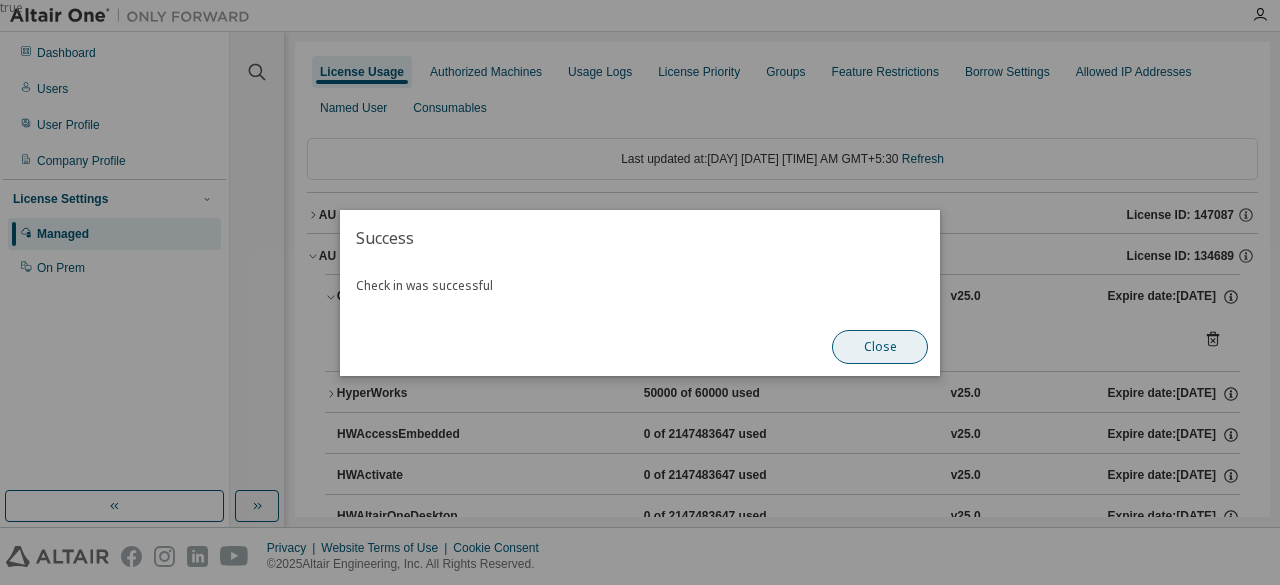 click on "Close" at bounding box center (880, 347) 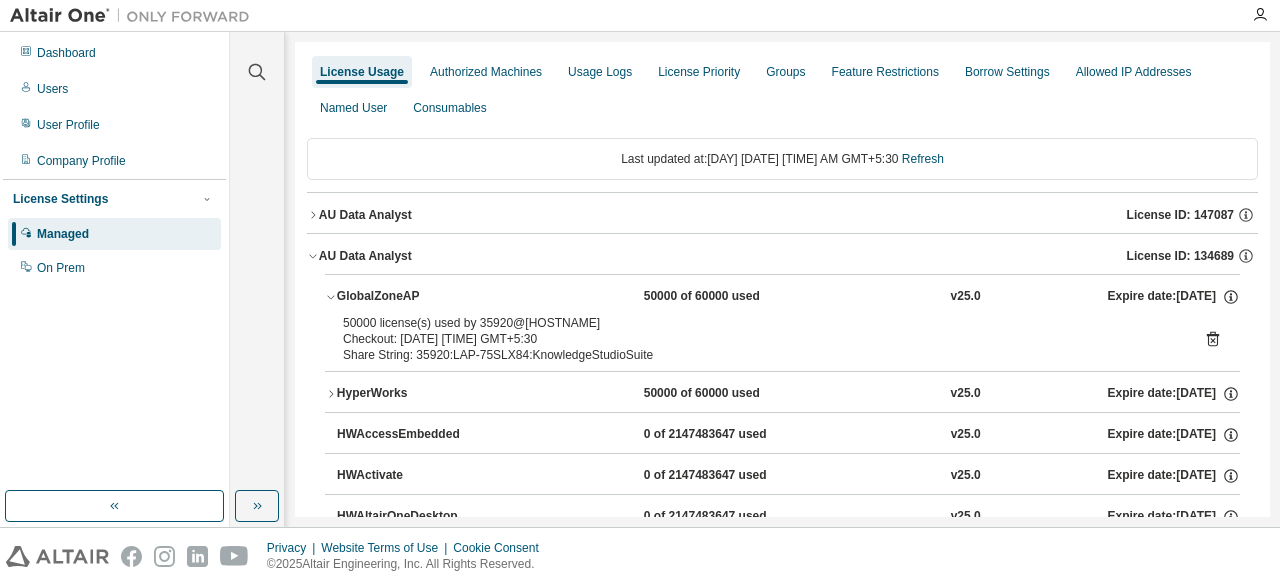 click 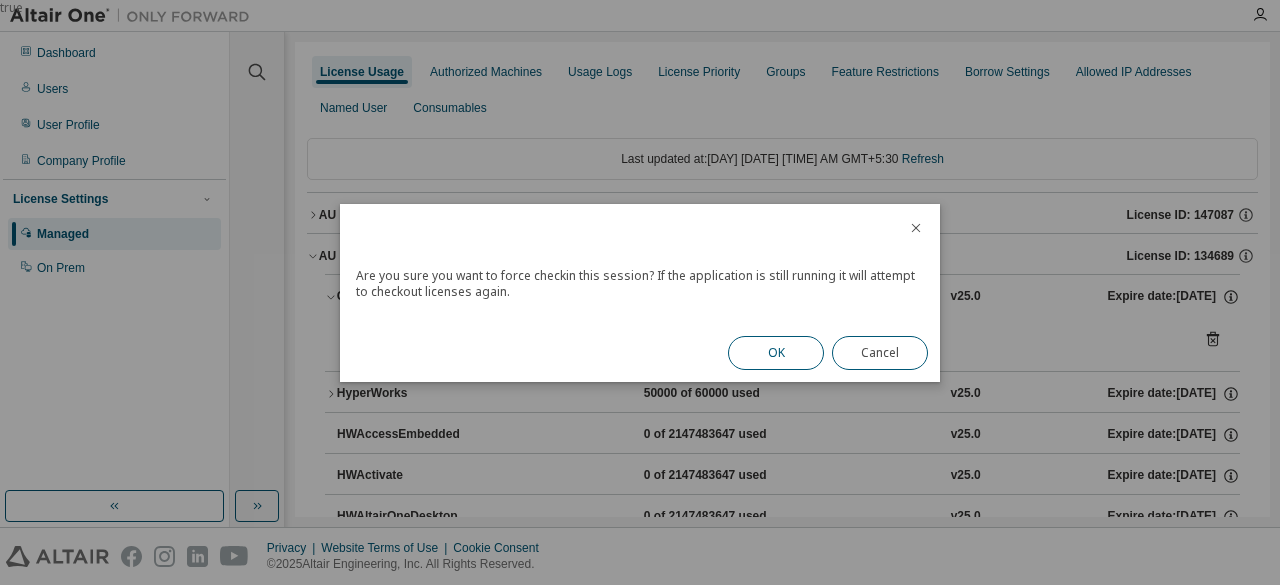 click on "OK" at bounding box center [776, 353] 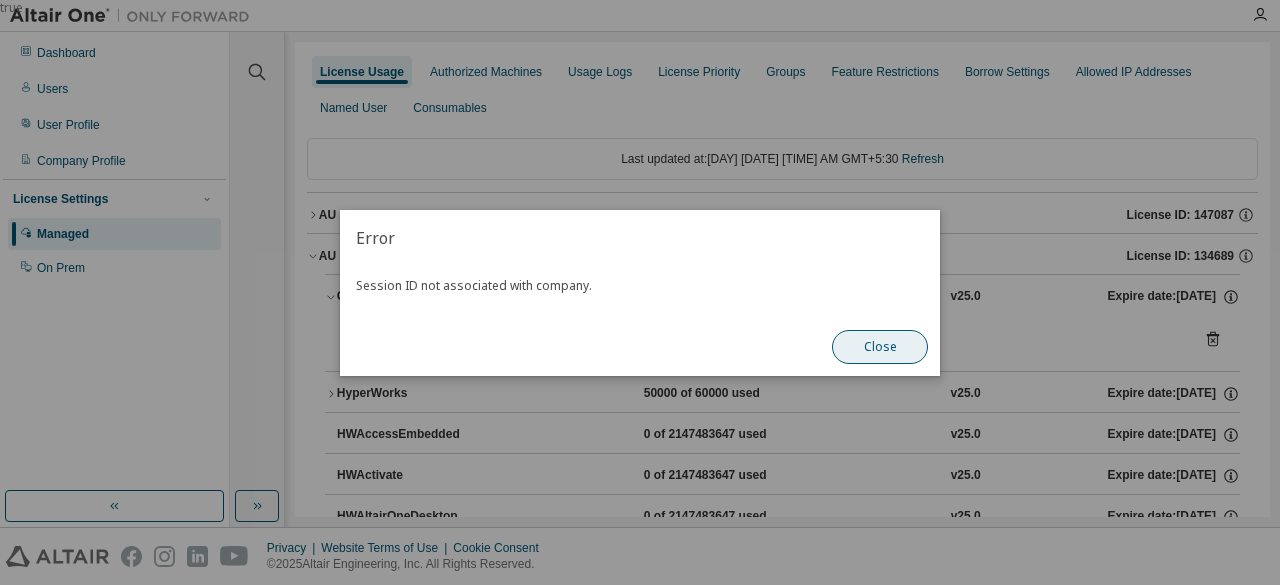 click on "Close" at bounding box center (880, 347) 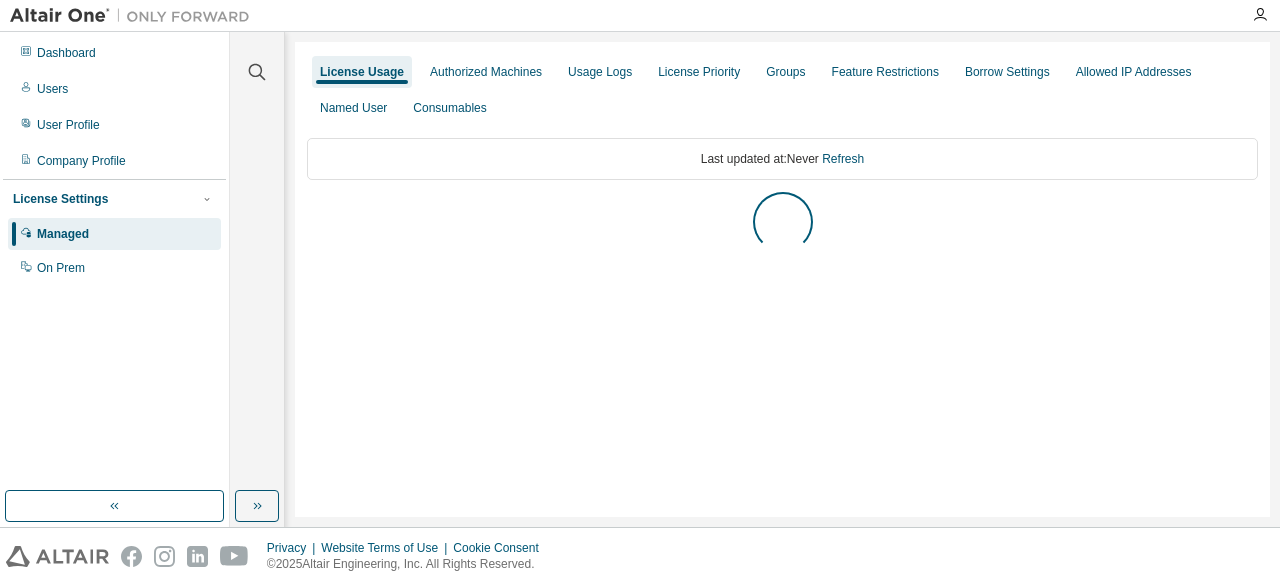 scroll, scrollTop: 0, scrollLeft: 0, axis: both 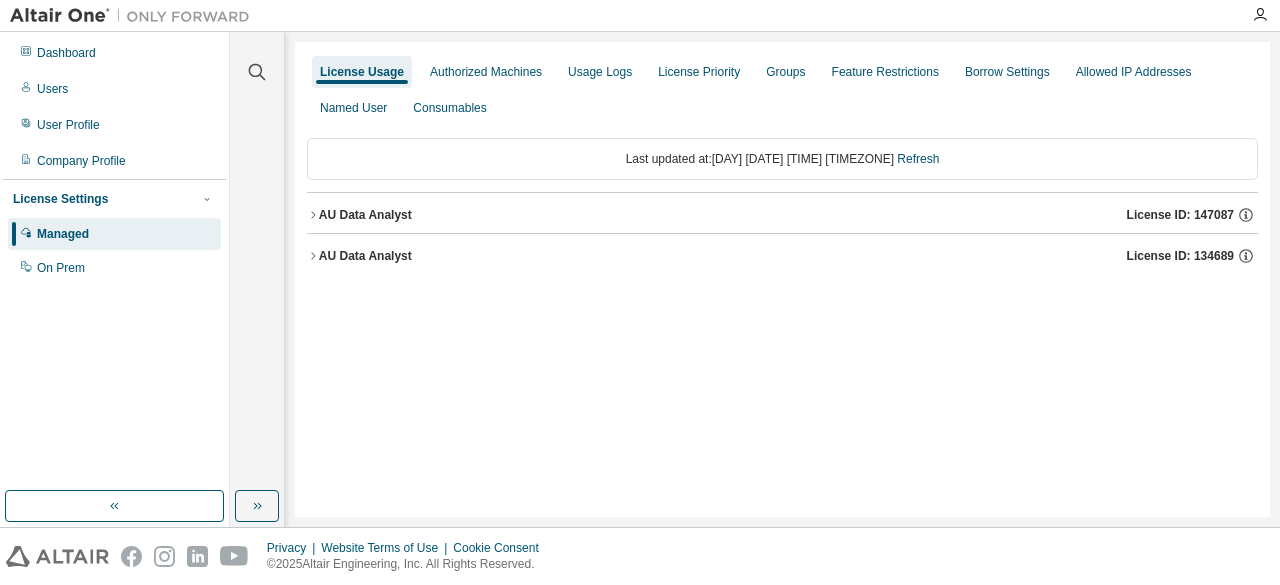 click 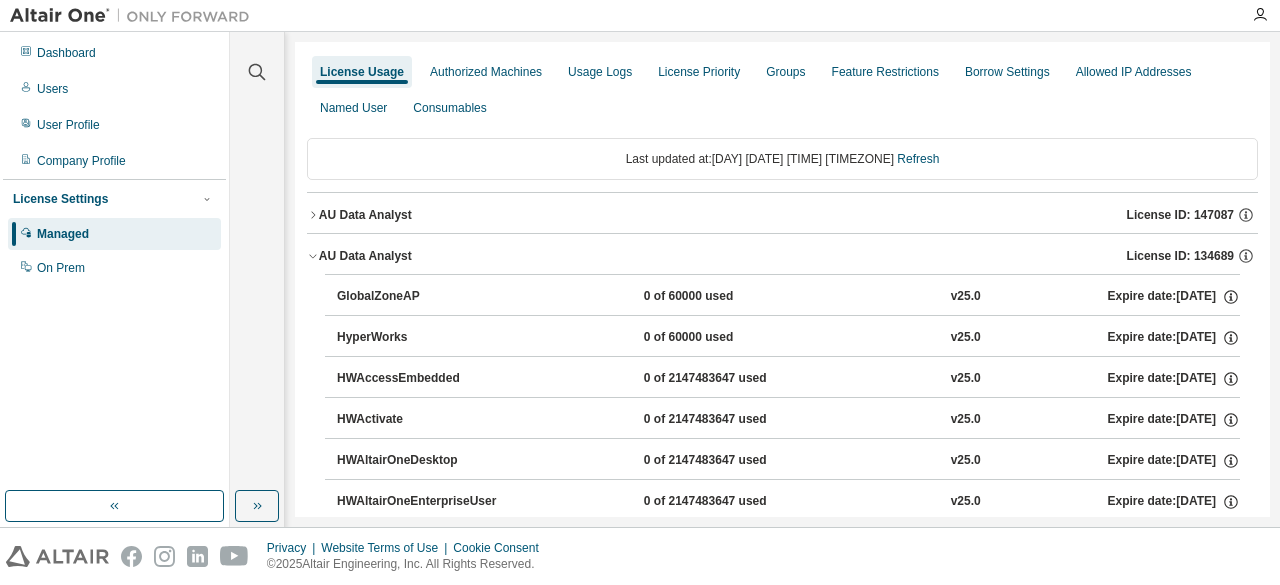 click 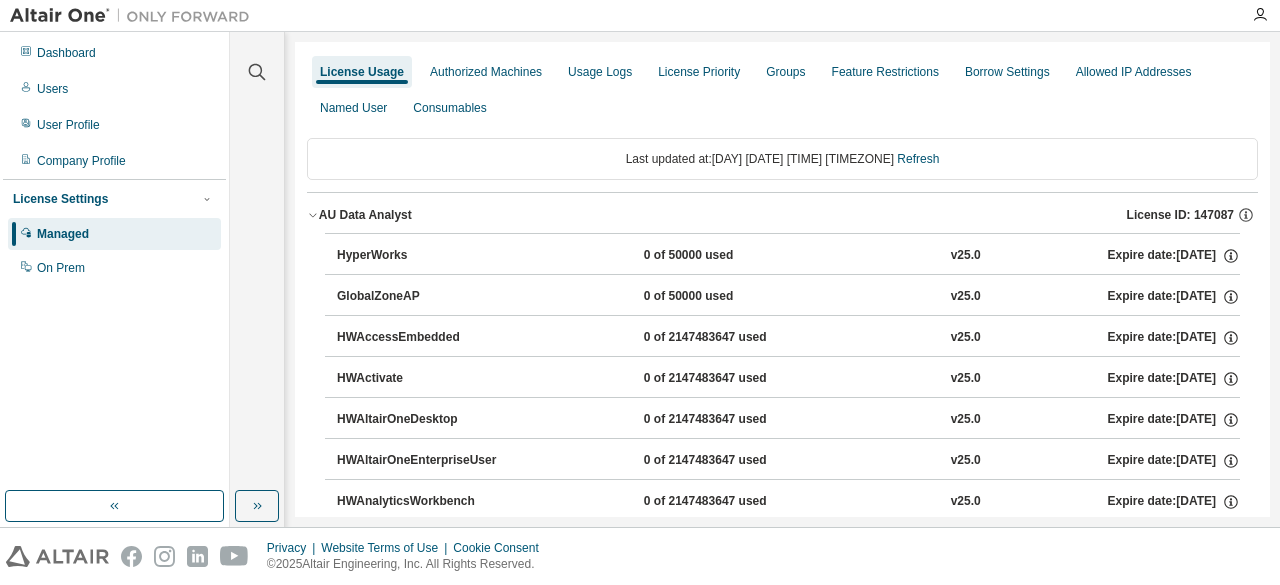 click 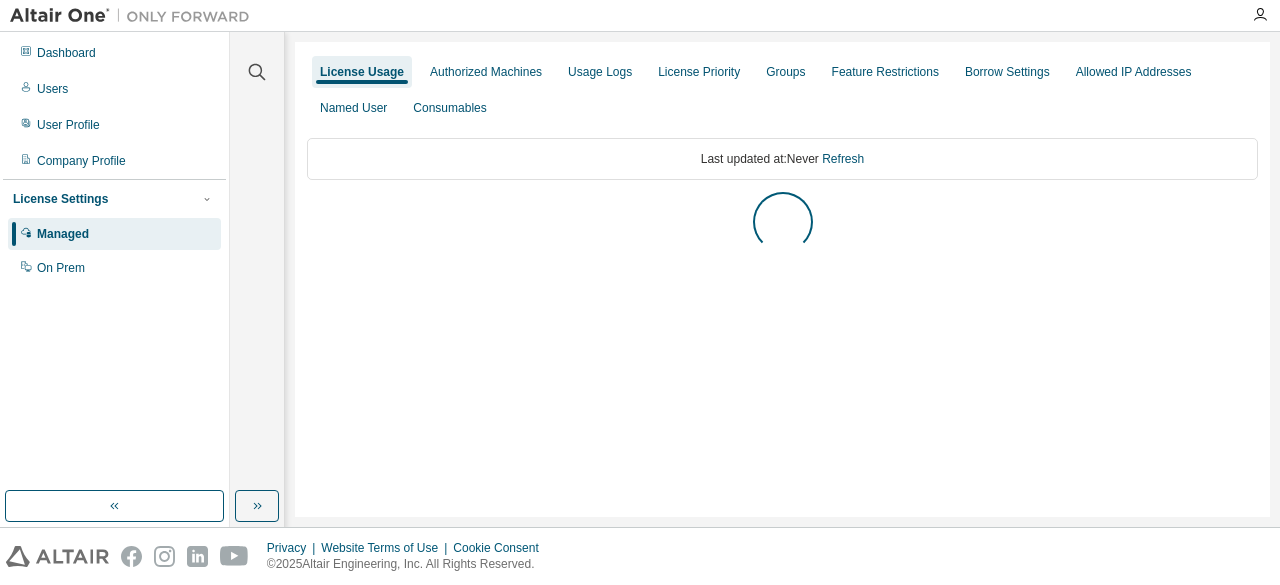 scroll, scrollTop: 0, scrollLeft: 0, axis: both 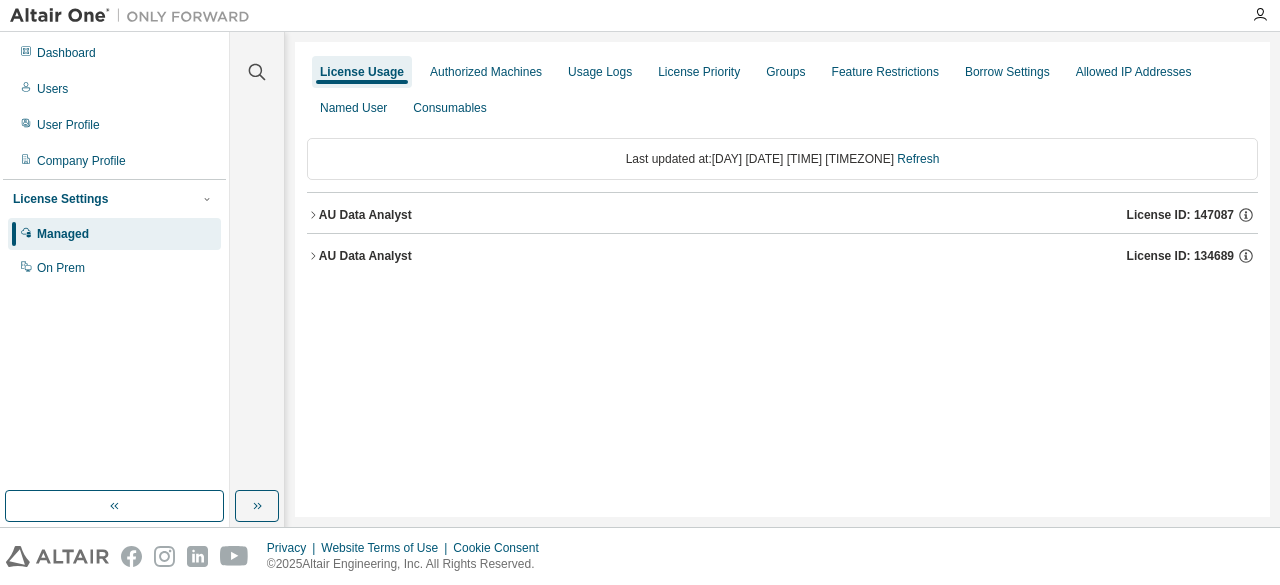 click 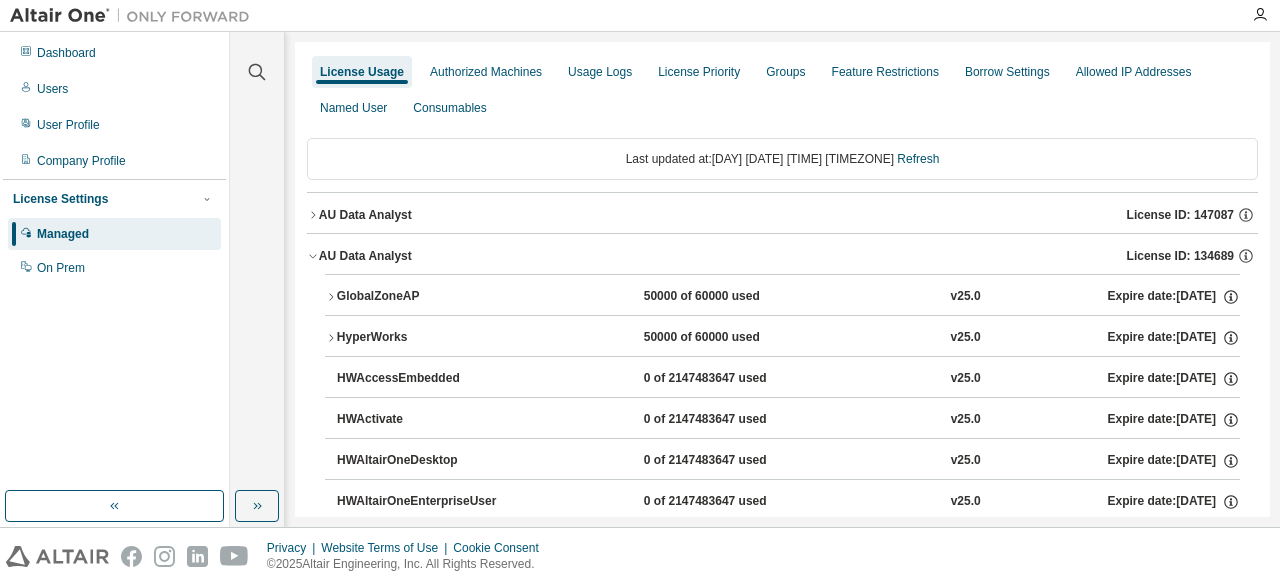 click 